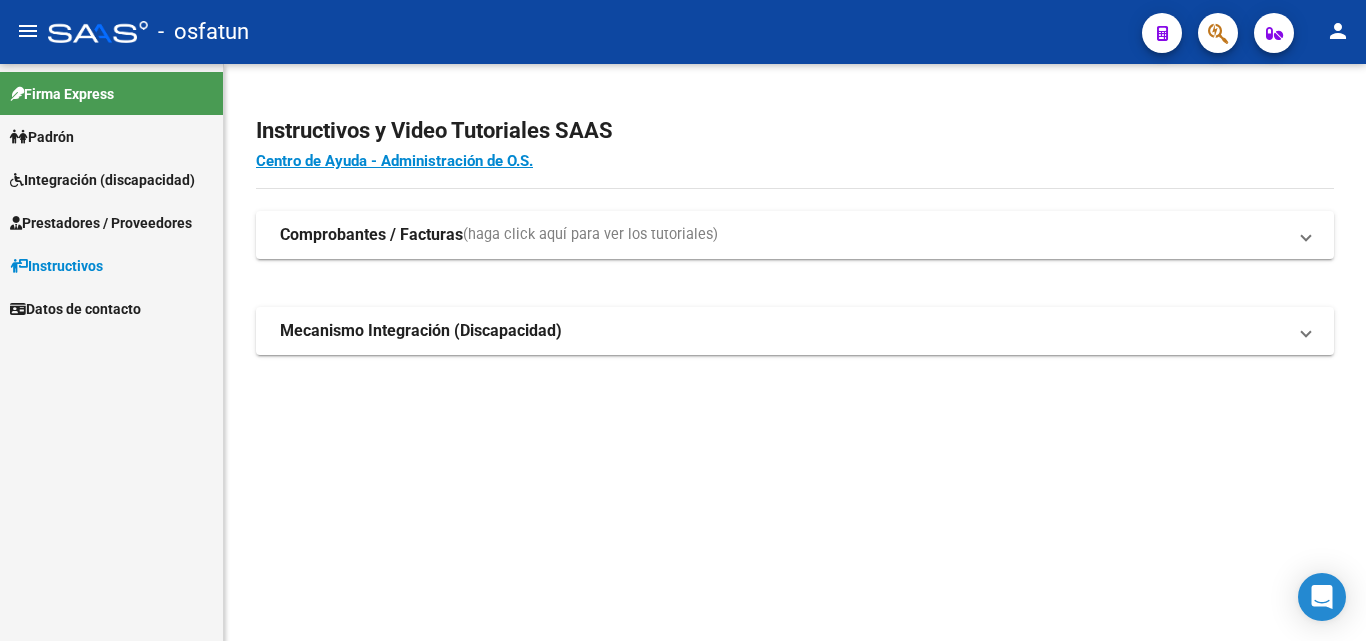 scroll, scrollTop: 0, scrollLeft: 0, axis: both 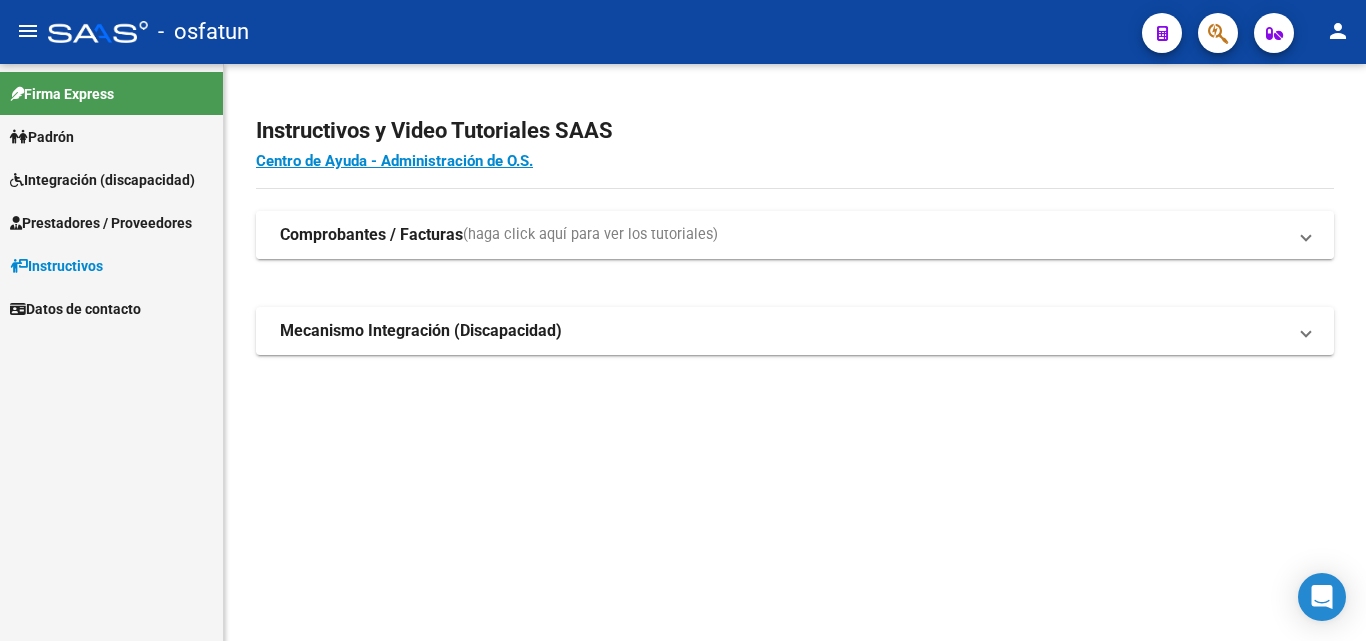 click on "(haga click aquí para ver los tutoriales)" at bounding box center (590, 235) 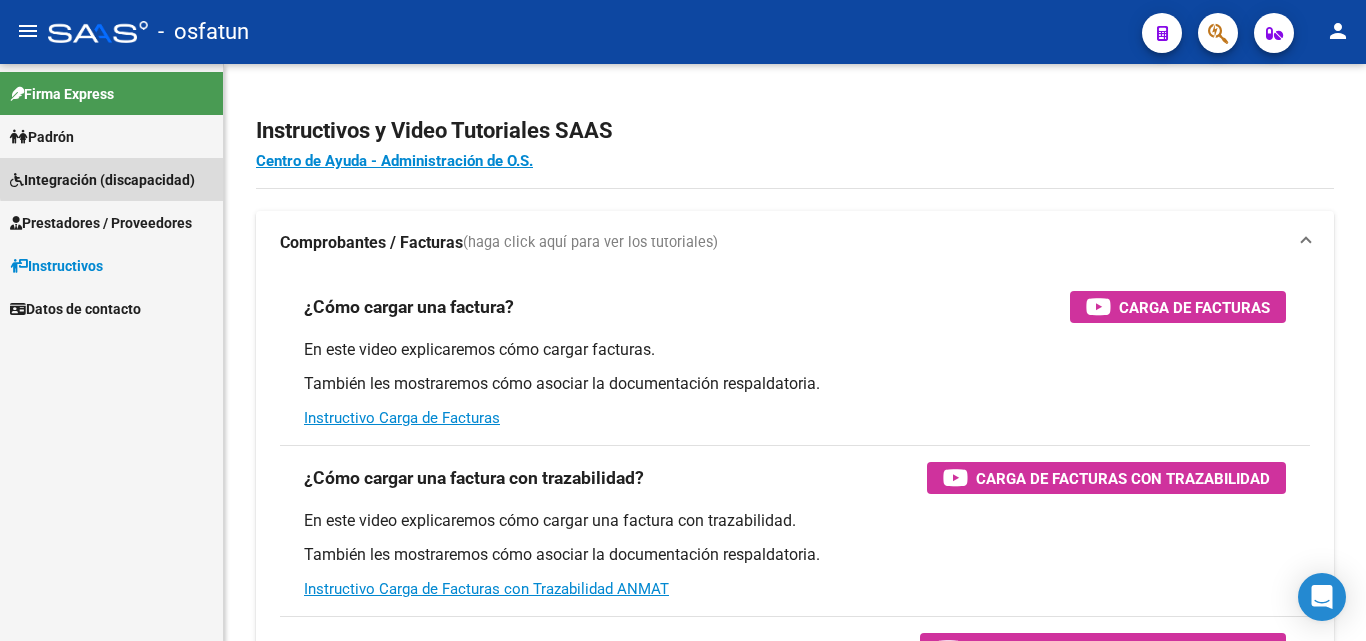 click on "Integración (discapacidad)" at bounding box center (102, 180) 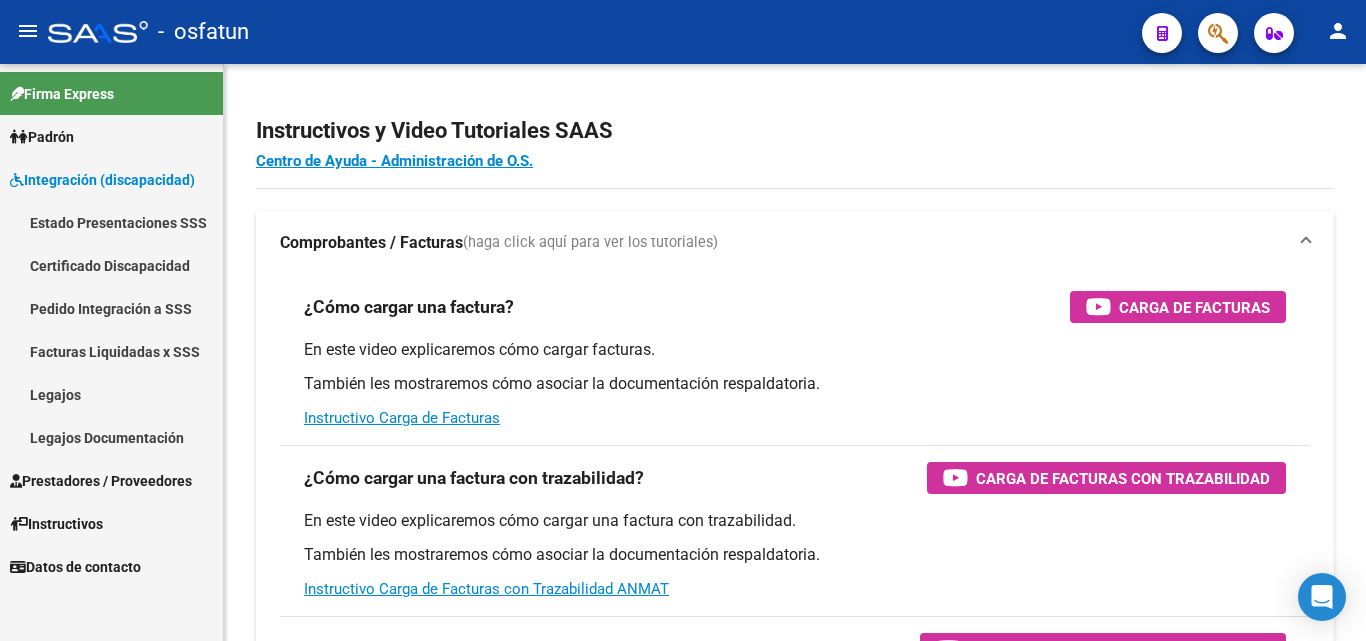 click on "Prestadores / Proveedores" at bounding box center (101, 481) 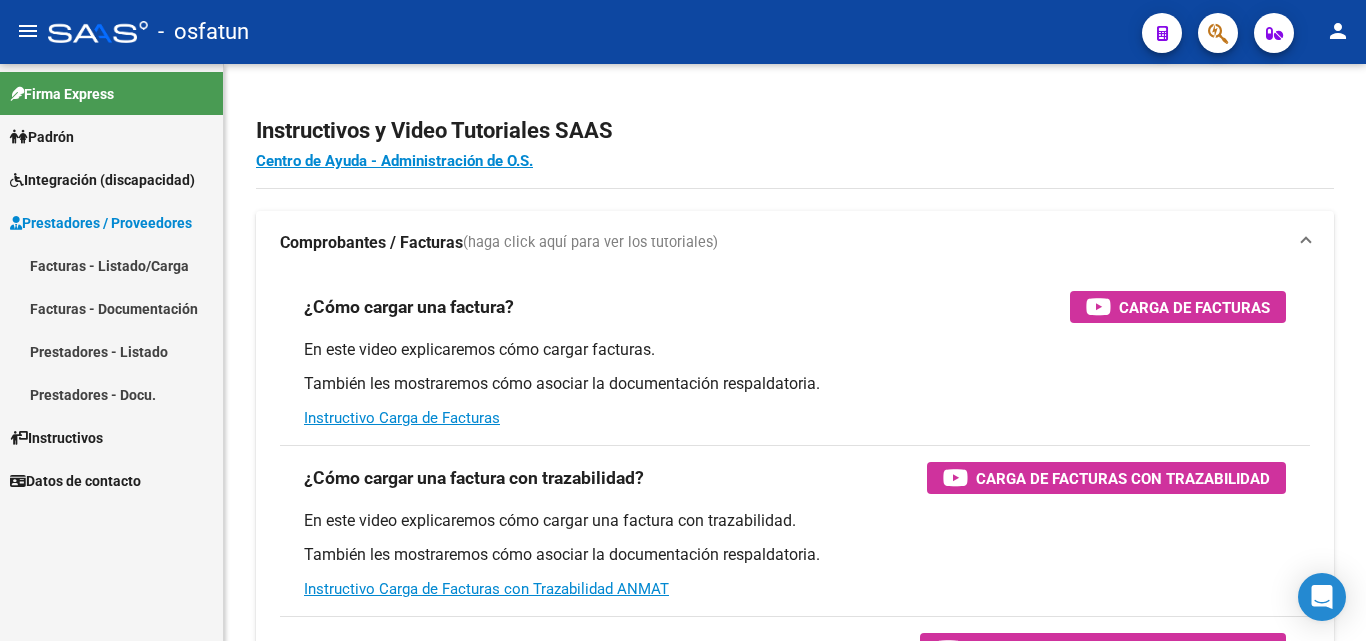 click on "Facturas - Listado/Carga" at bounding box center (111, 265) 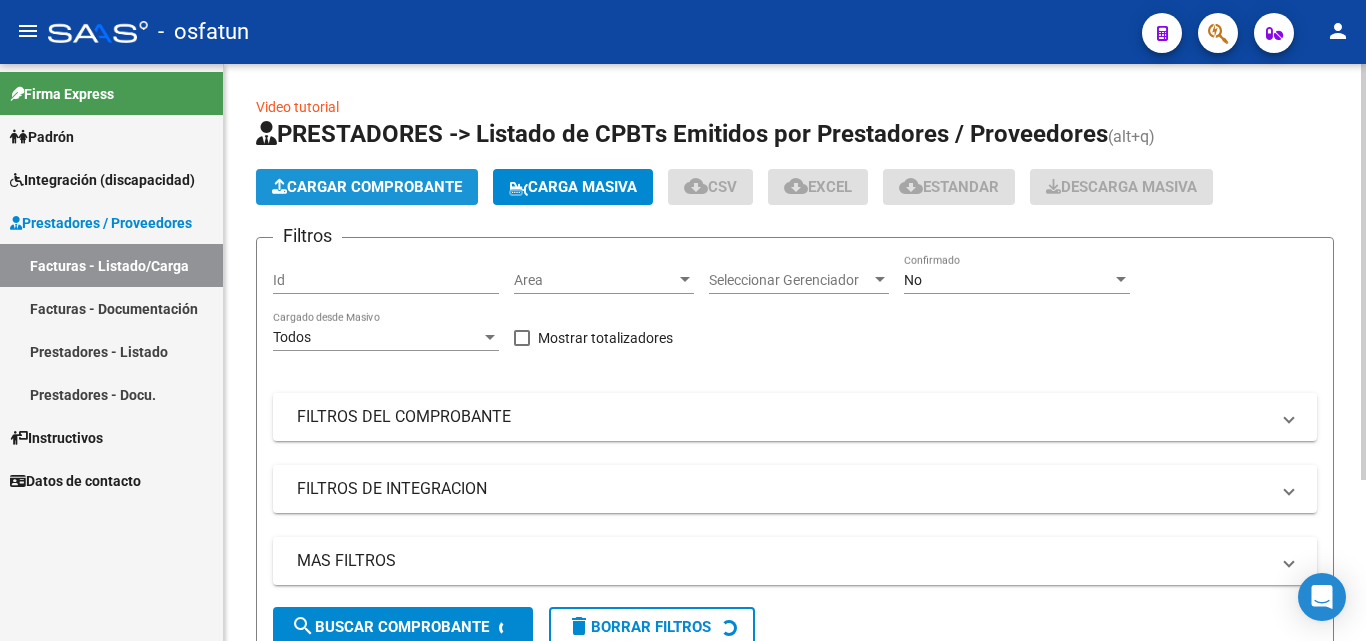 click on "Cargar Comprobante" 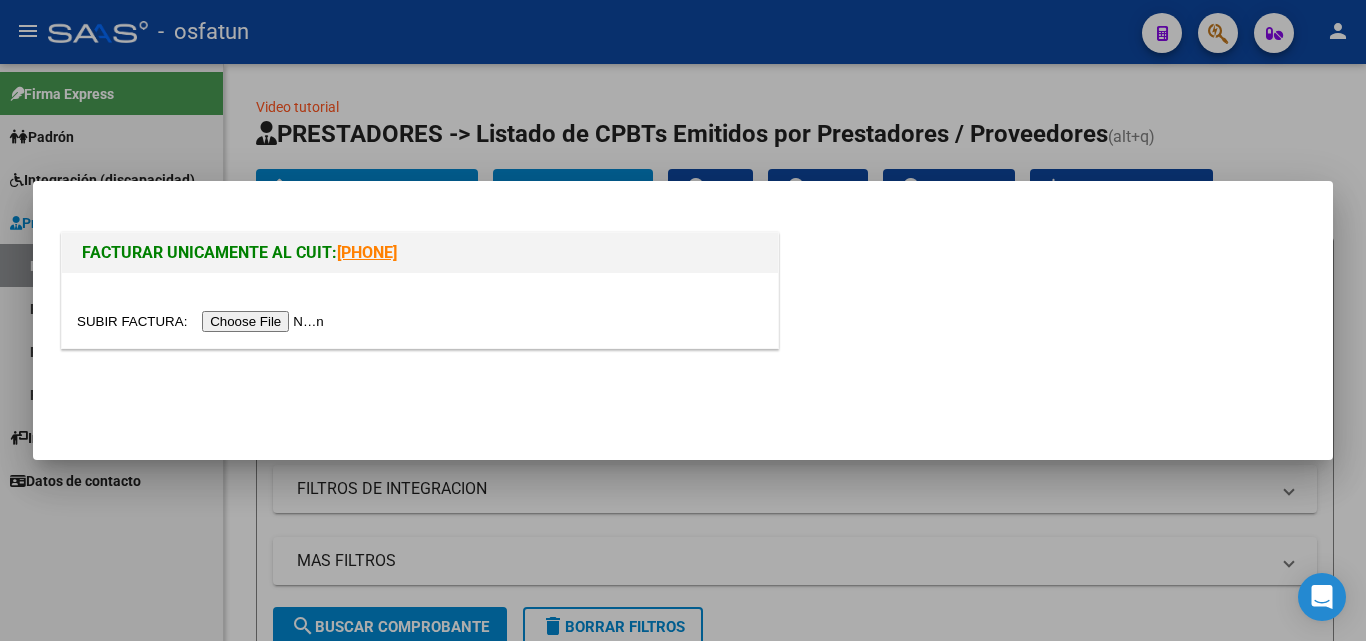 click at bounding box center (203, 321) 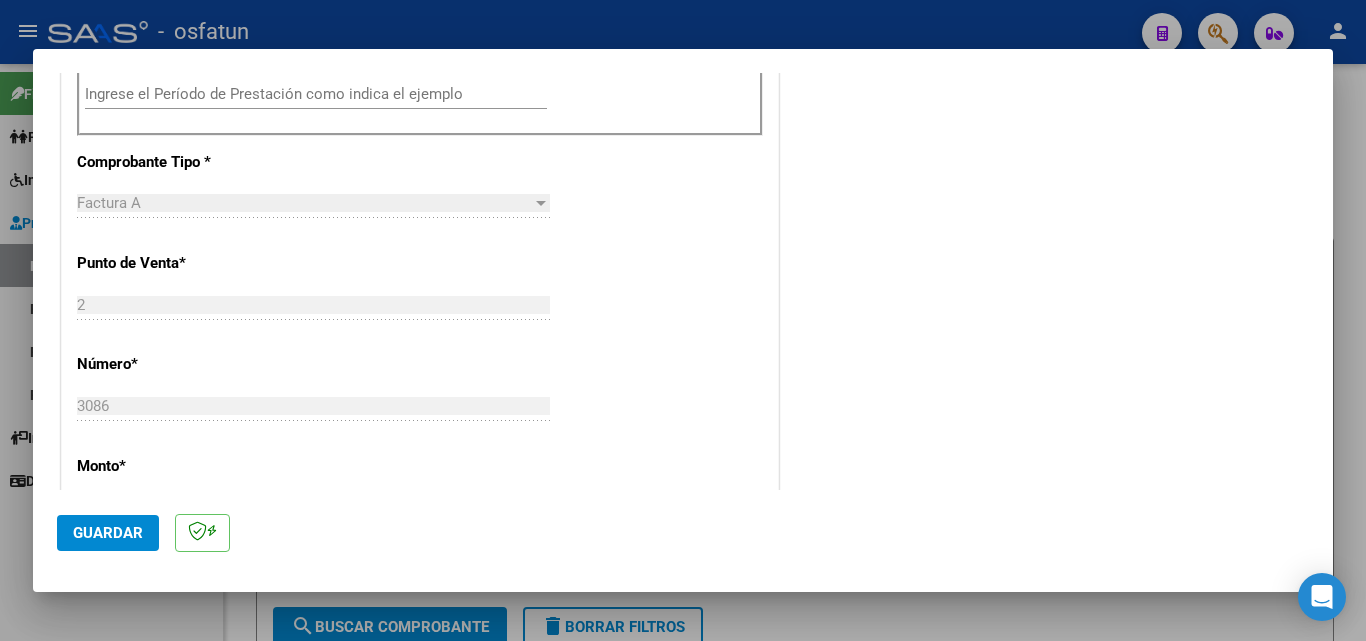 scroll, scrollTop: 500, scrollLeft: 0, axis: vertical 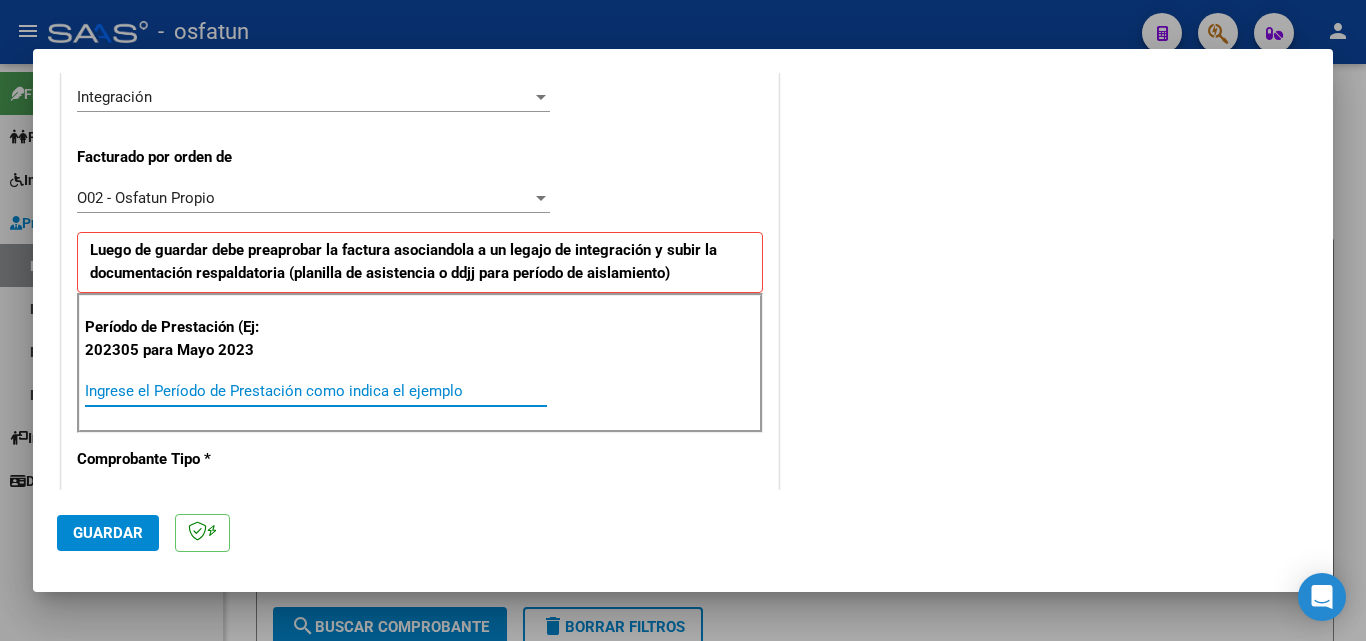click on "Ingrese el Período de Prestación como indica el ejemplo" at bounding box center (316, 391) 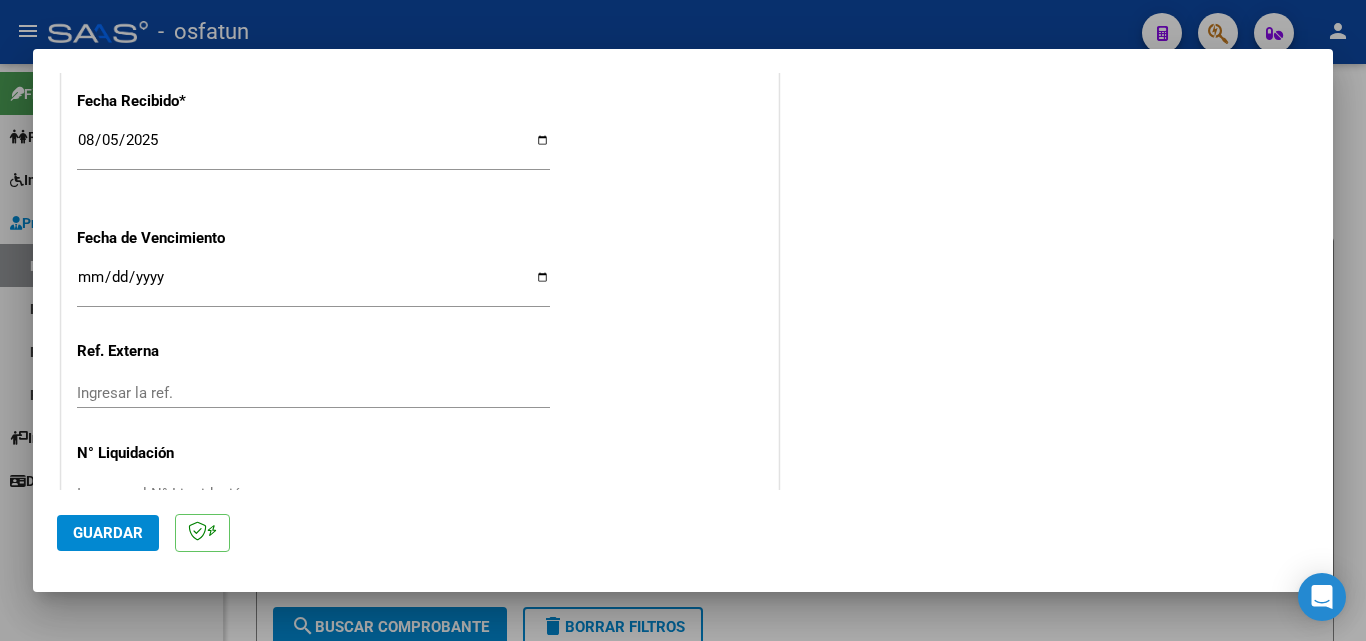 scroll, scrollTop: 1558, scrollLeft: 0, axis: vertical 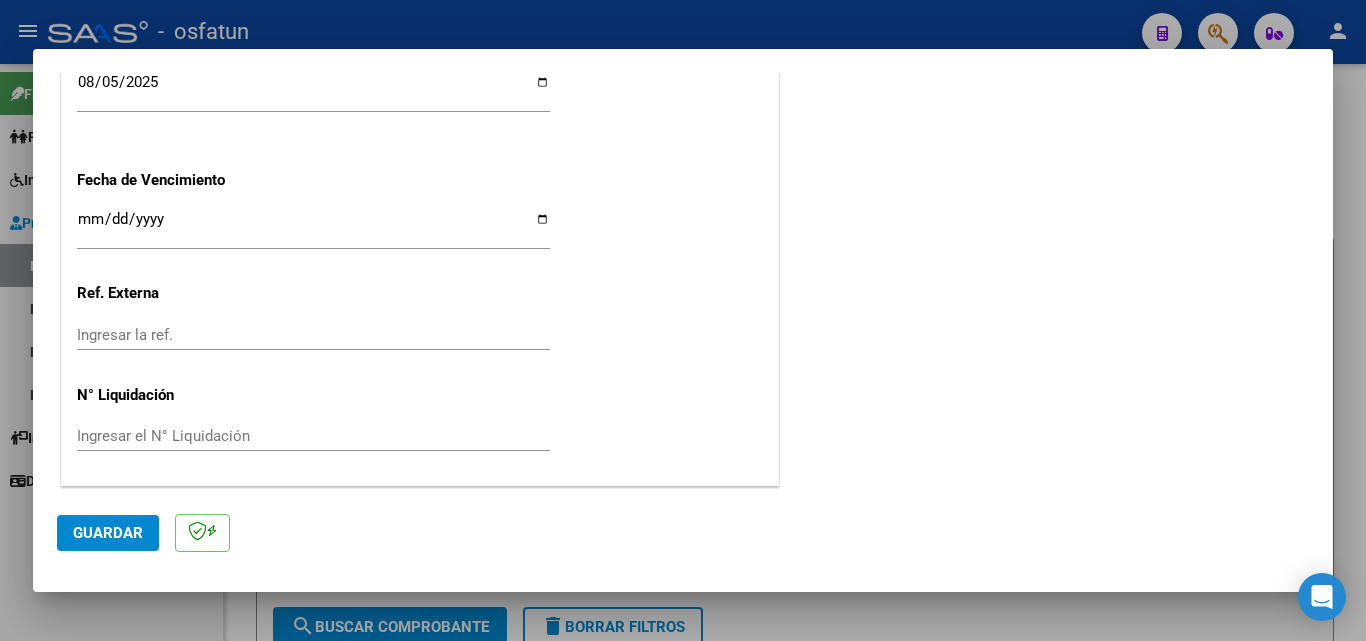 type on "202507" 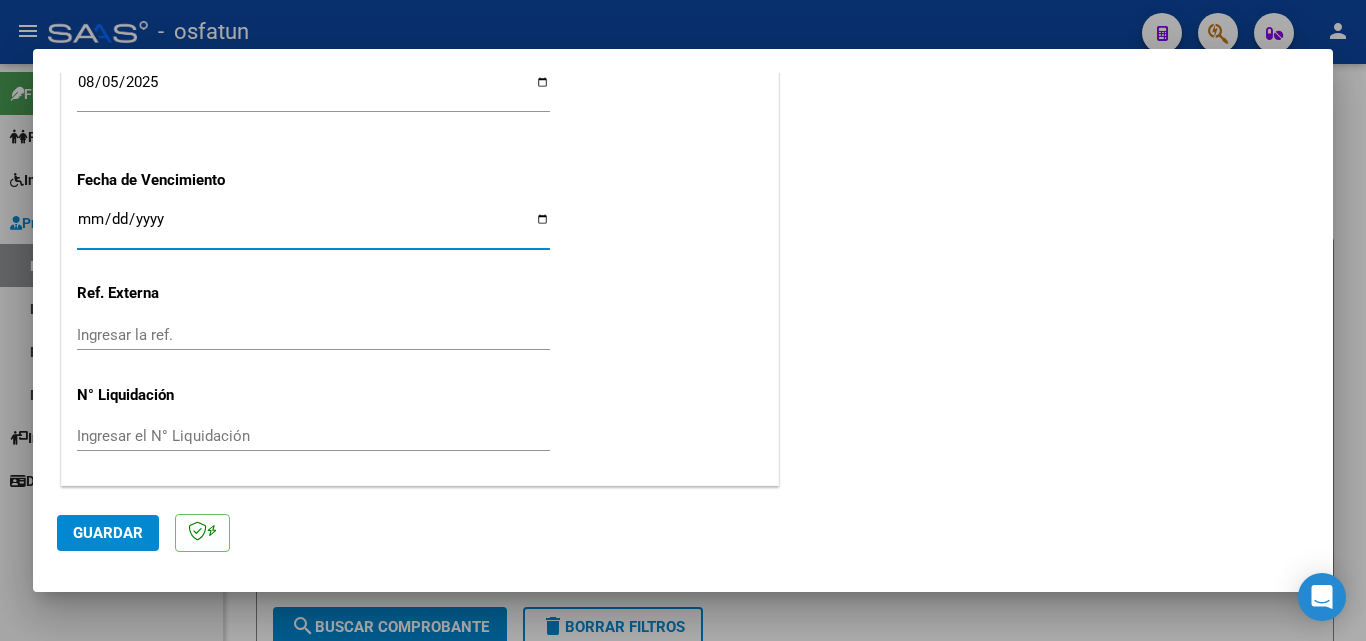 click on "Ingresar la fecha" 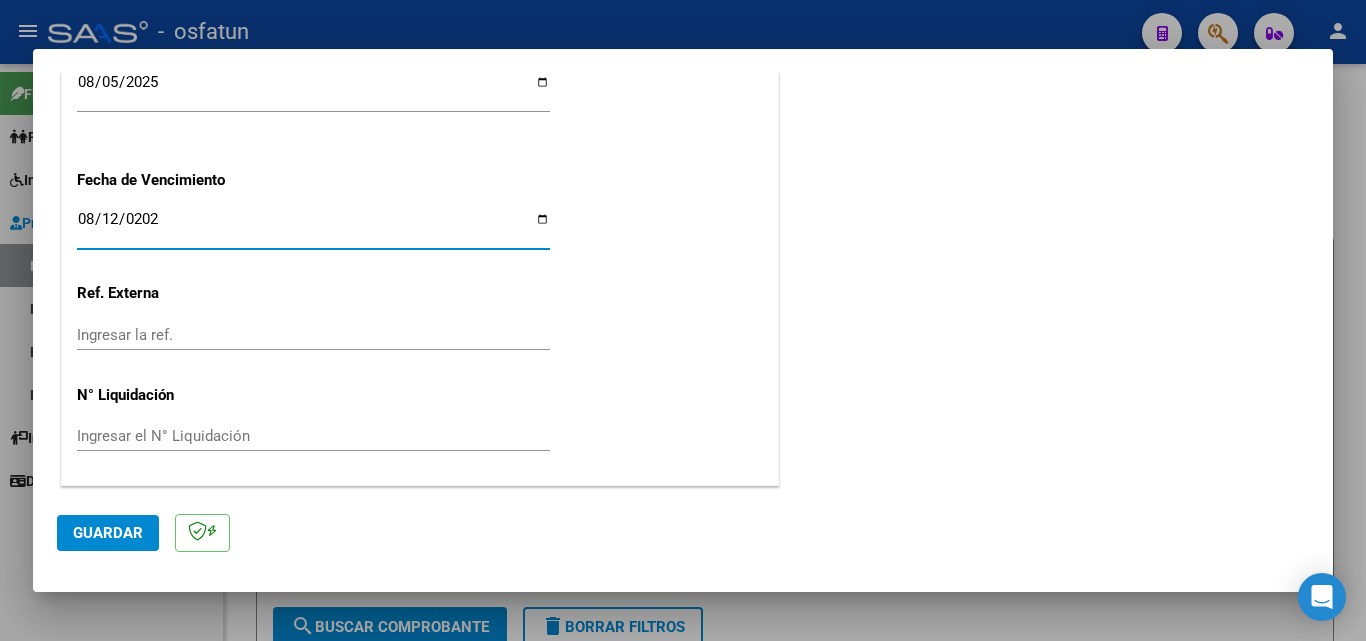 type on "2025-08-12" 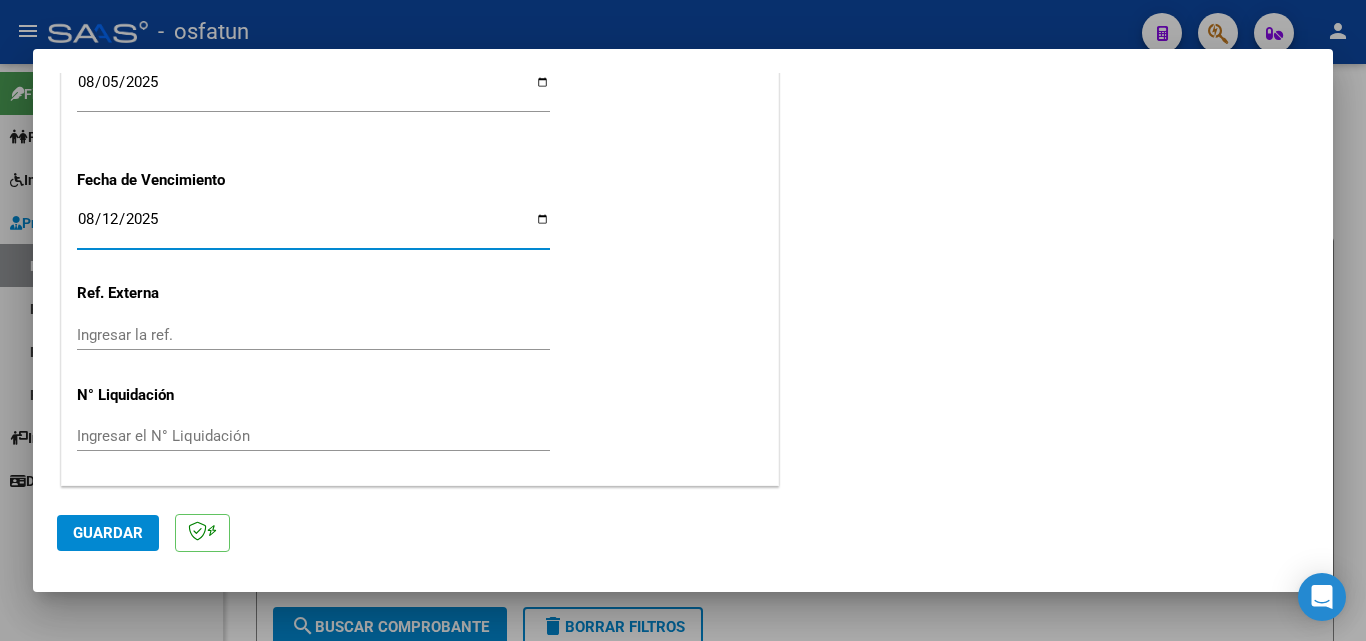 click on "CUIT  *   [CUIT] Ingresar CUIT  ANALISIS PRESTADOR  ITENQUI SRL  ARCA Padrón  Area destinado * Integración Seleccionar Area  Facturado por orden de  O02 - Osfatun Propio Seleccionar Gerenciador Luego de guardar debe preaprobar la factura asociandola a un legajo de integración y subir la documentación respaldatoria (planilla de asistencia o ddjj para período de aislamiento)  Período de Prestación (Ej: 202305 para Mayo 2023    202507 Ingrese el Período de Prestación como indica el ejemplo   Comprobante Tipo * Factura A Seleccionar Tipo Punto de Venta  *   2 Ingresar el Nro.  Número  *   3086 Ingresar el Nro.  Monto  *   $ 1.049.788,34 Ingresar el monto  Fecha del Cpbt.  *   2025-08-02 Ingresar la fecha  CAE / CAEA (no ingrese CAI)    75315705952188 Ingresar el CAE o CAEA (no ingrese CAI)  Fecha Recibido  *   2025-08-05 Ingresar la fecha  Fecha de Vencimiento    2025-08-12 Ingresar la fecha  Ref. Externa    Ingresar la ref.  N° Liquidación    Ingresar el N° Liquidación" at bounding box center [420, -375] 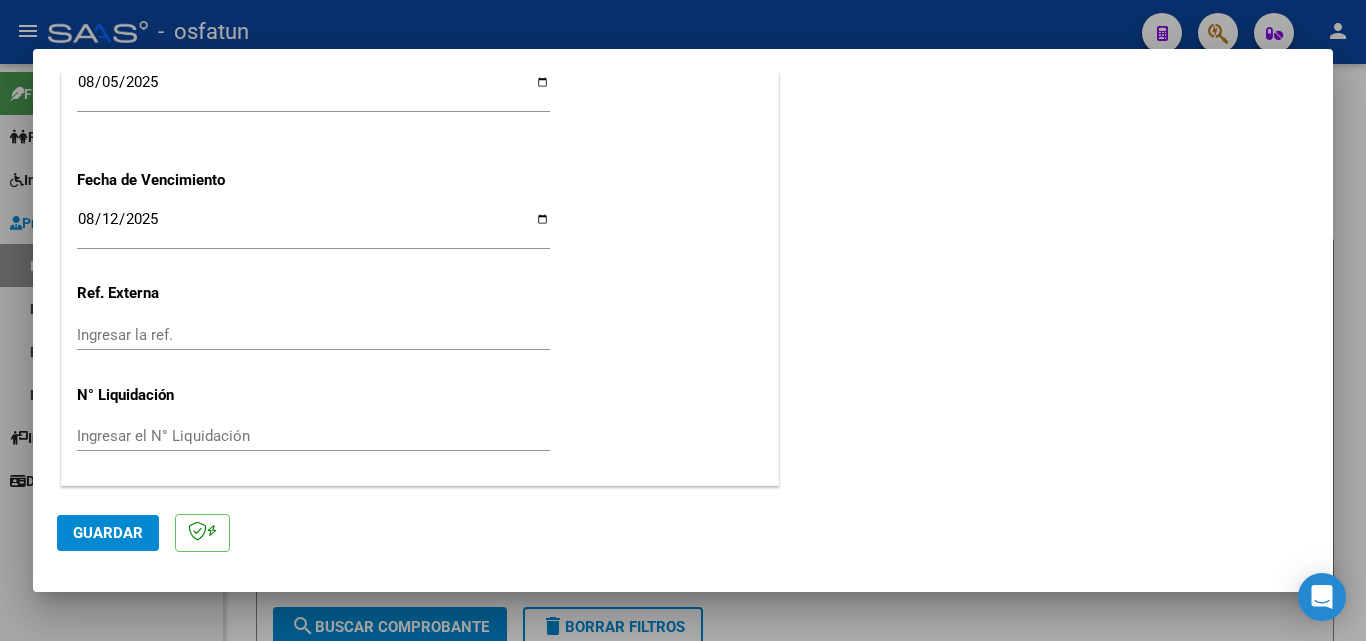click on "Guardar" 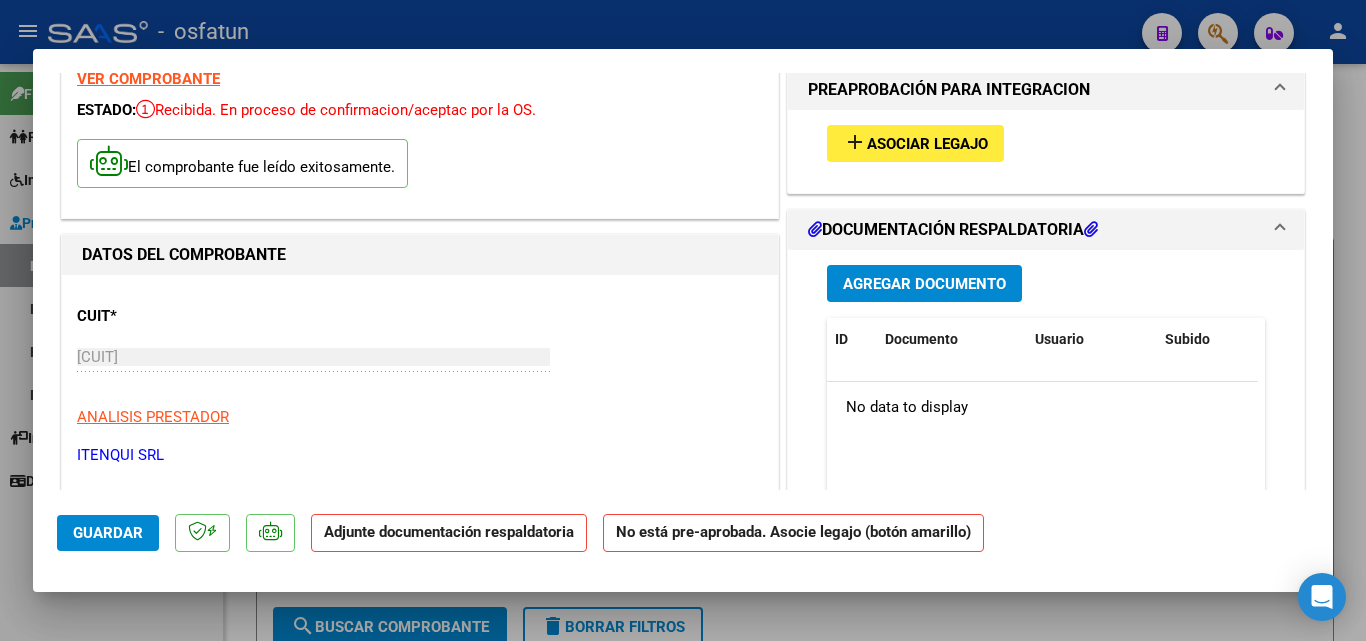 scroll, scrollTop: 200, scrollLeft: 0, axis: vertical 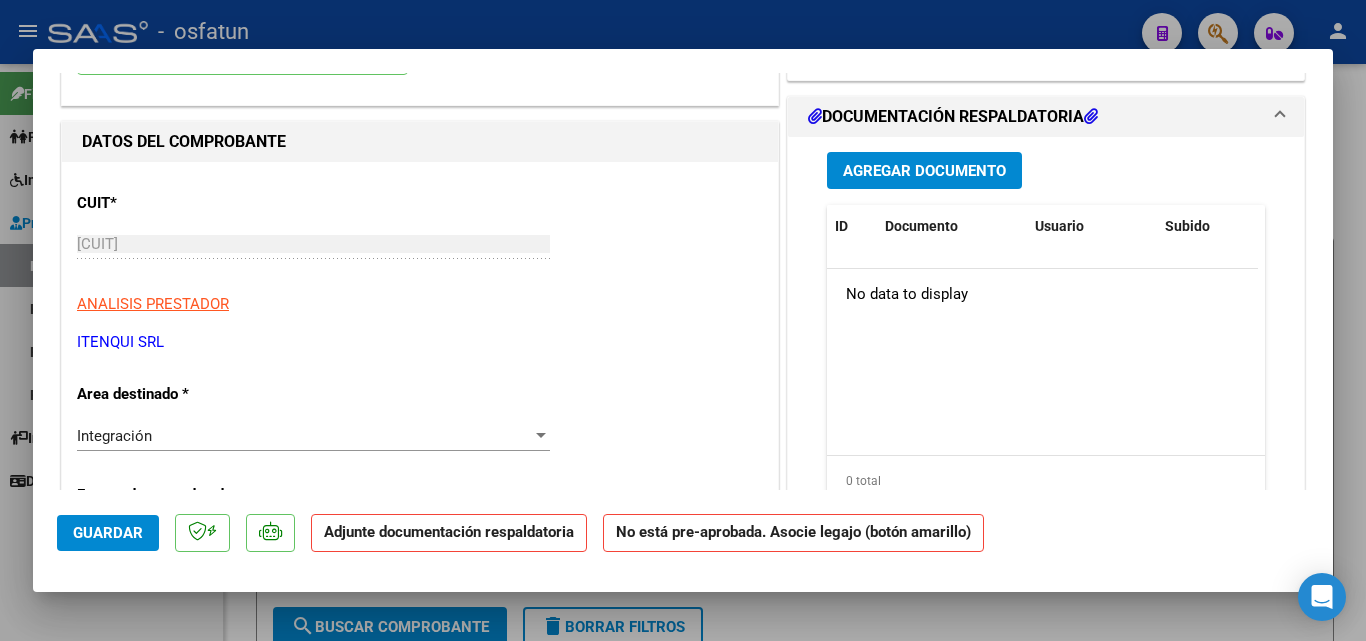 click on "Agregar Documento" at bounding box center (924, 171) 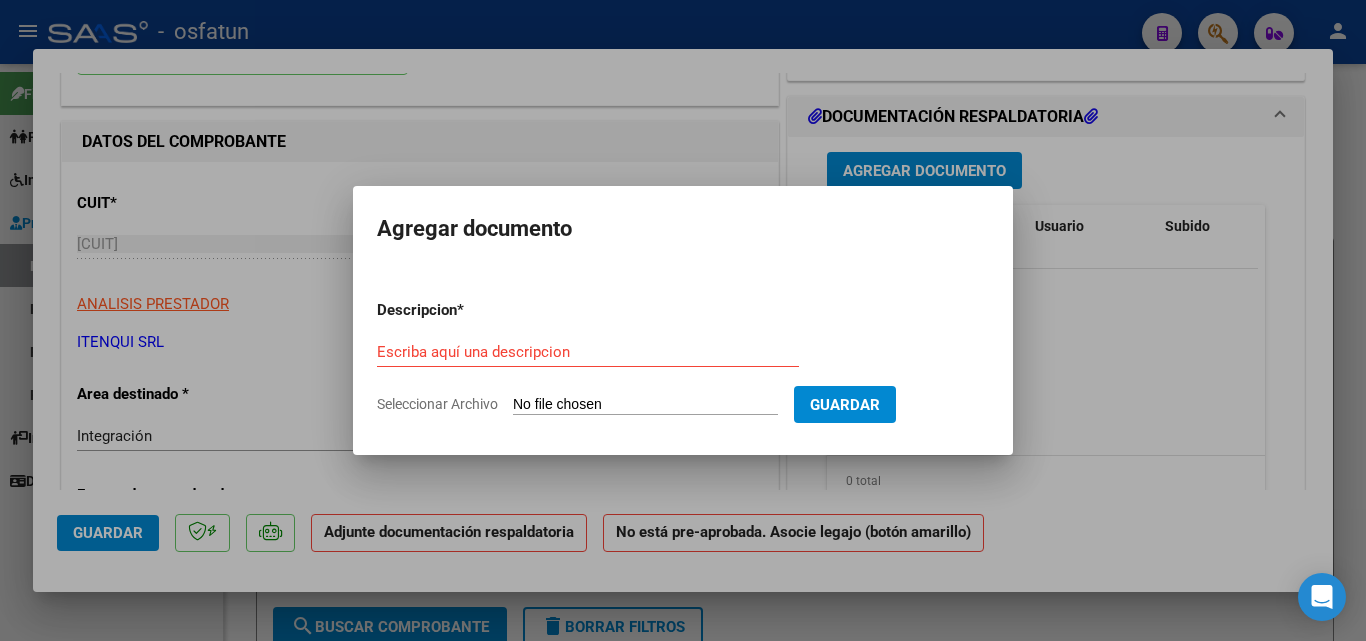 click on "Seleccionar Archivo" 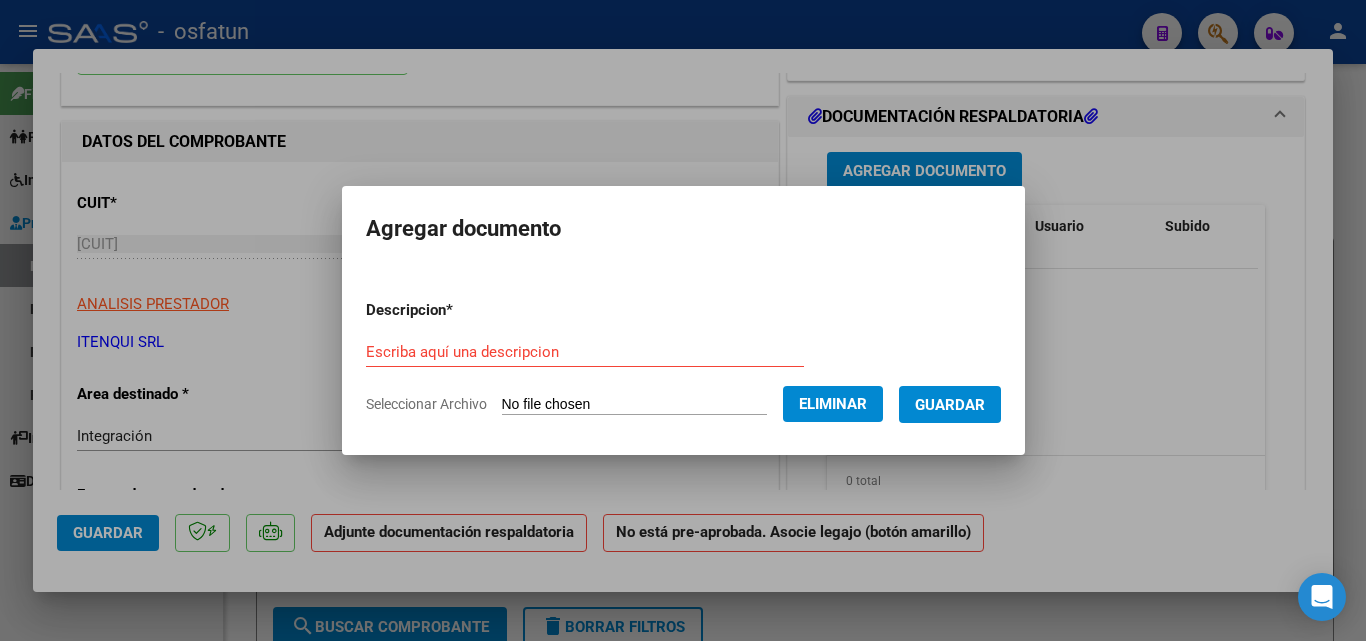 click on "Escriba aquí una descripcion" at bounding box center [585, 352] 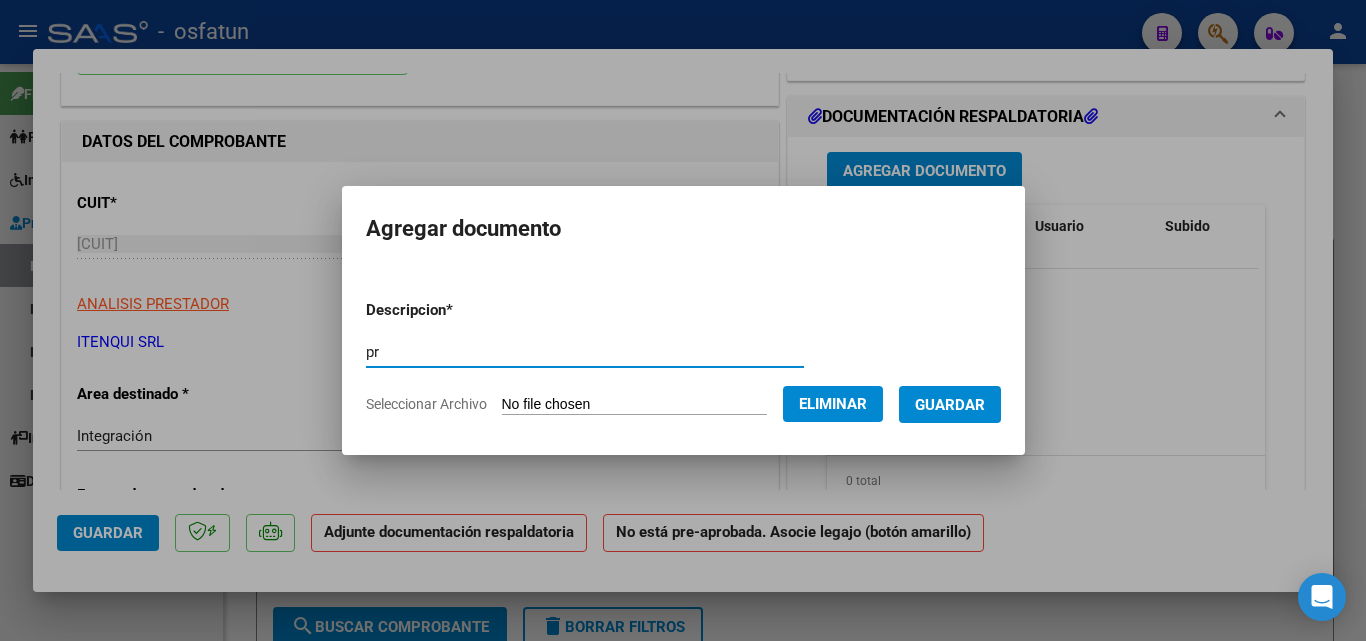 type on "p" 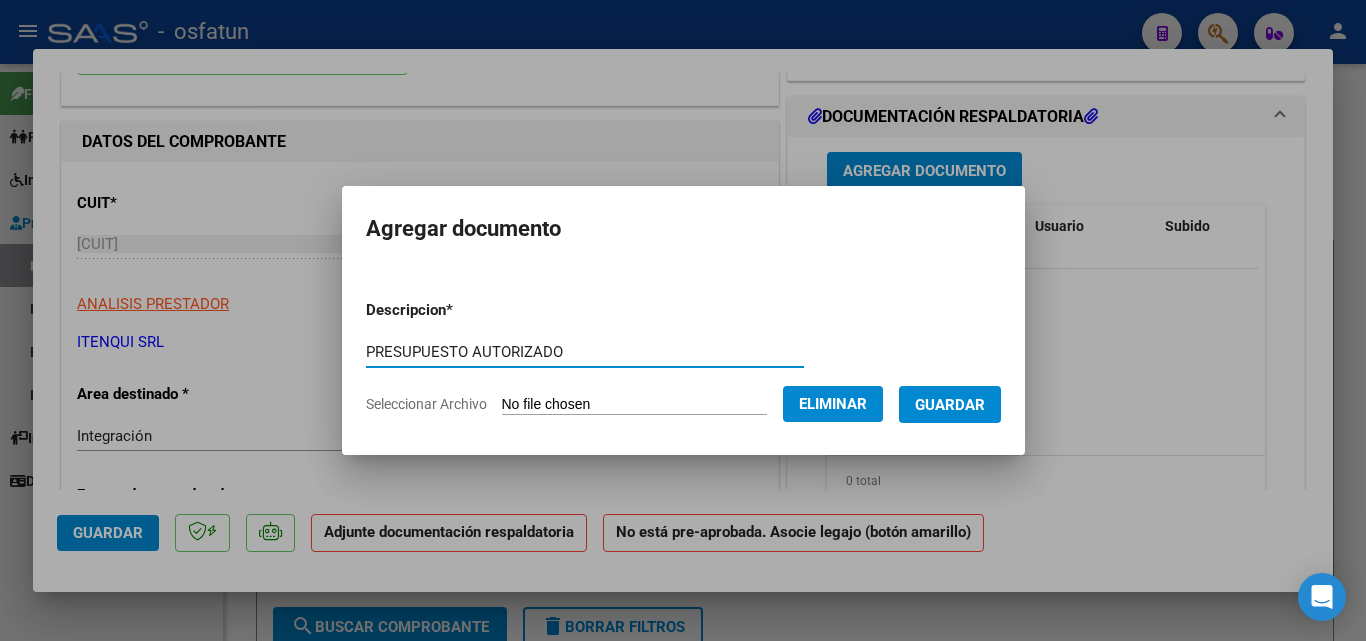 type on "PRESUPUESTO AUTORIZADO" 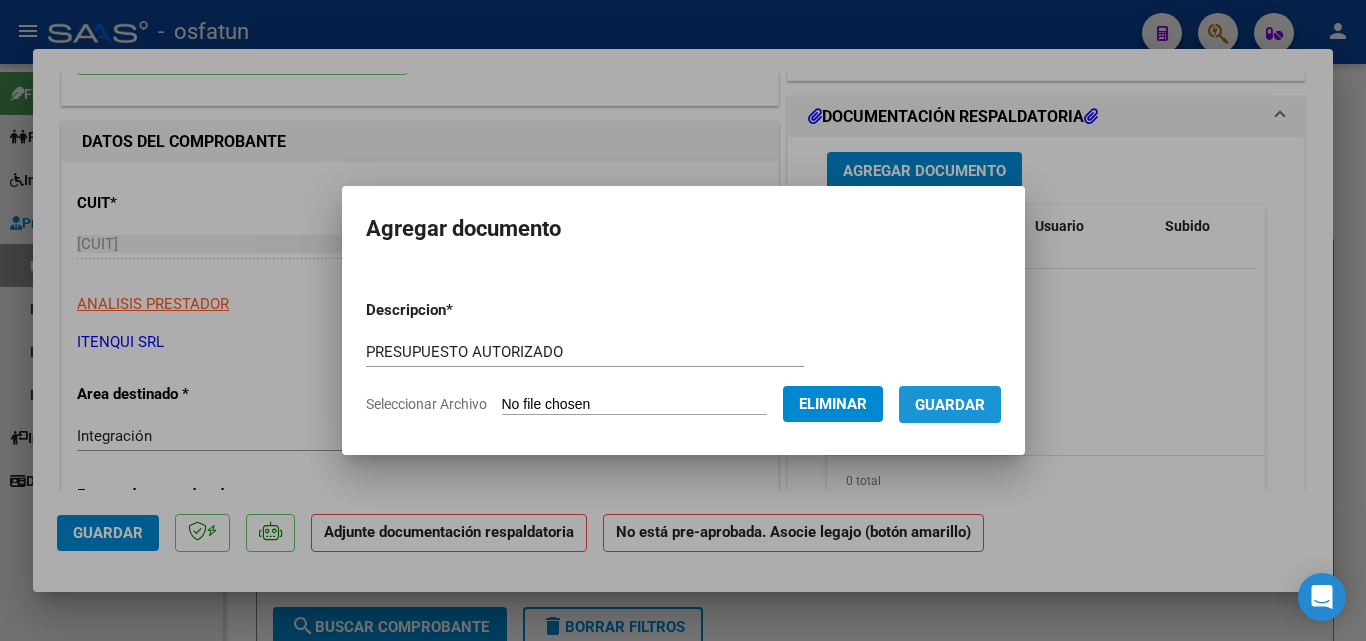 click on "Guardar" at bounding box center [950, 405] 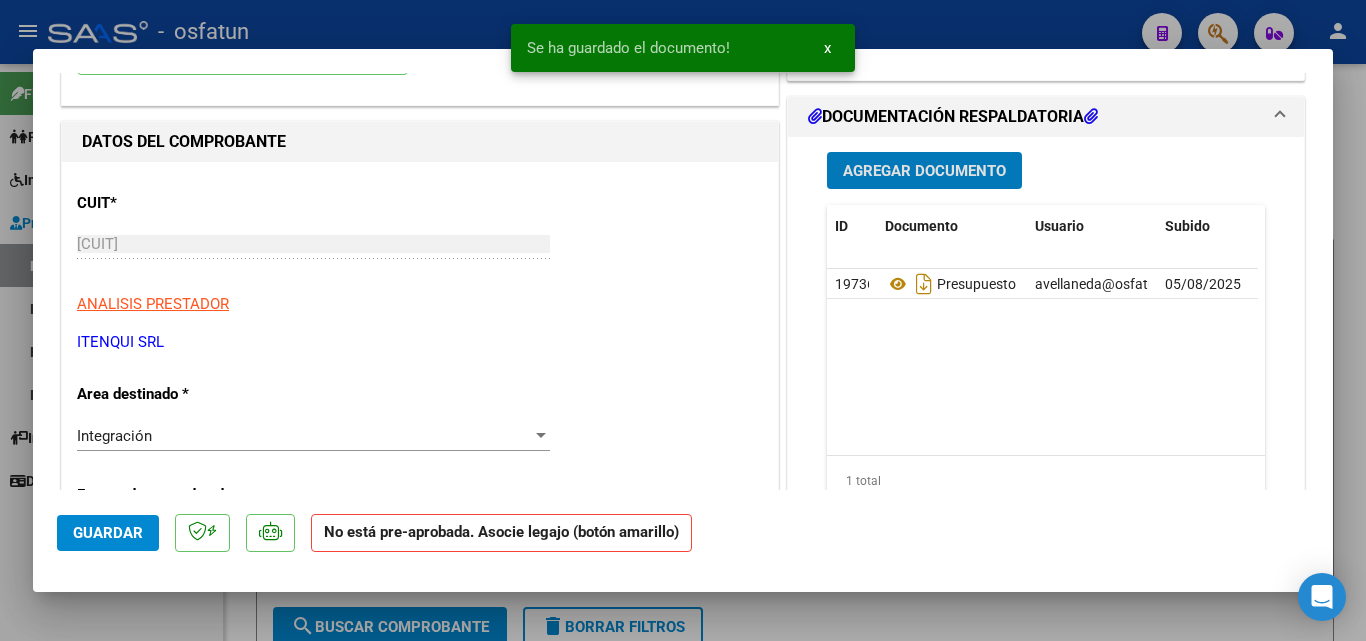 click on "Agregar Documento" at bounding box center (924, 171) 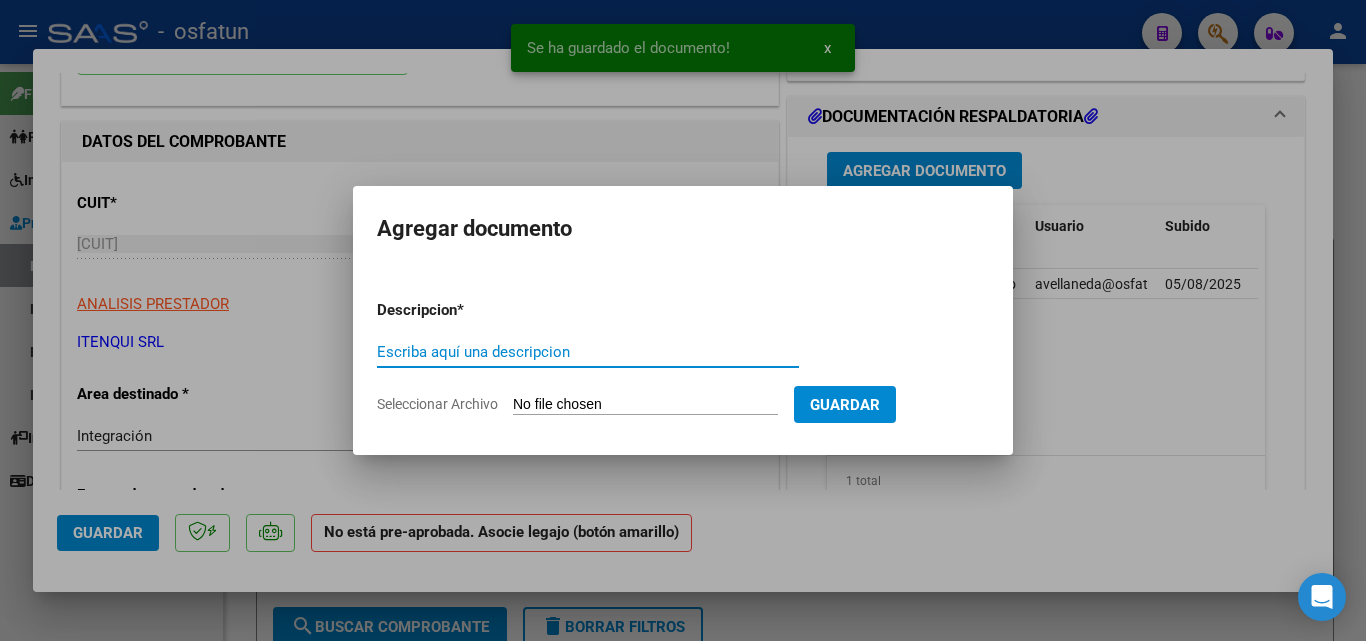 click on "Seleccionar Archivo" 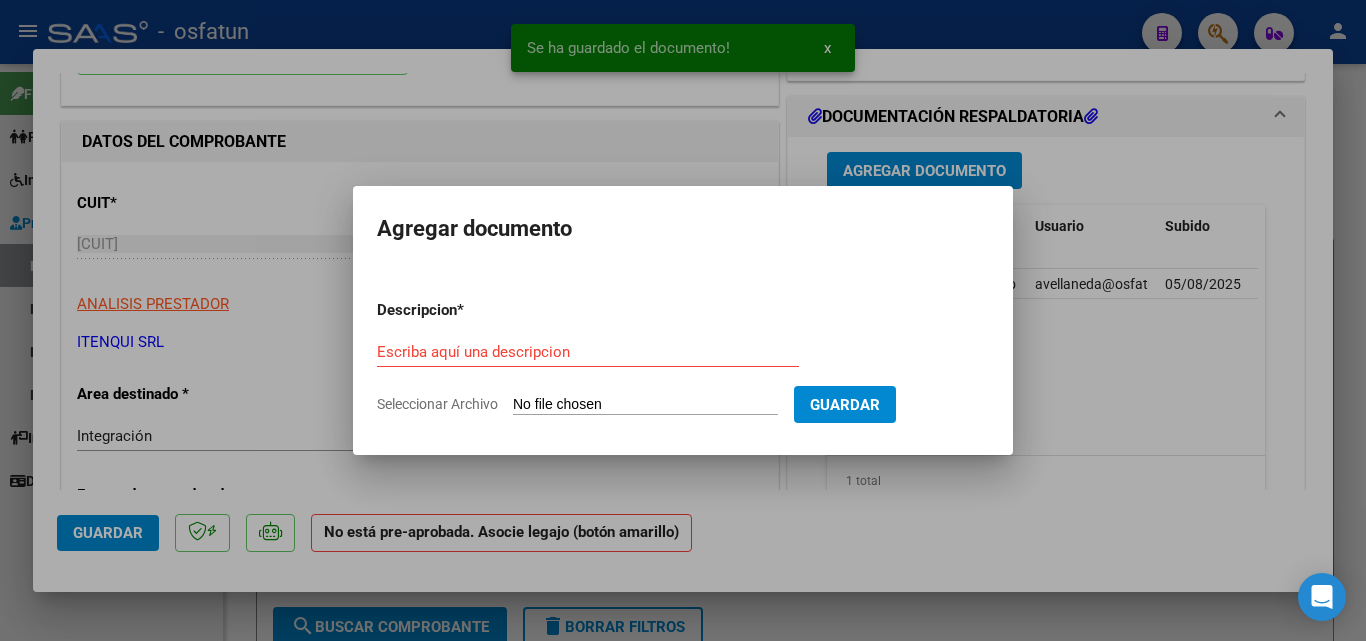 type on "C:\fakepath\PLANILLA CET JULIO 2025.pdf" 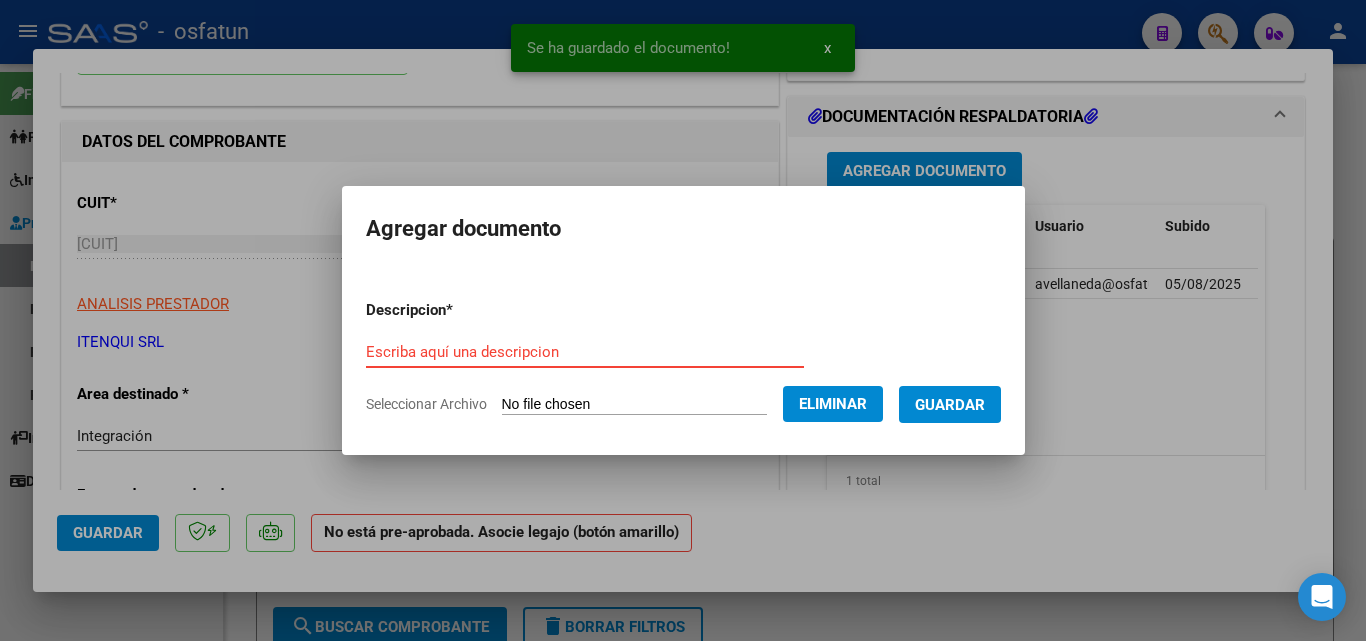 click on "Escriba aquí una descripcion" at bounding box center [585, 352] 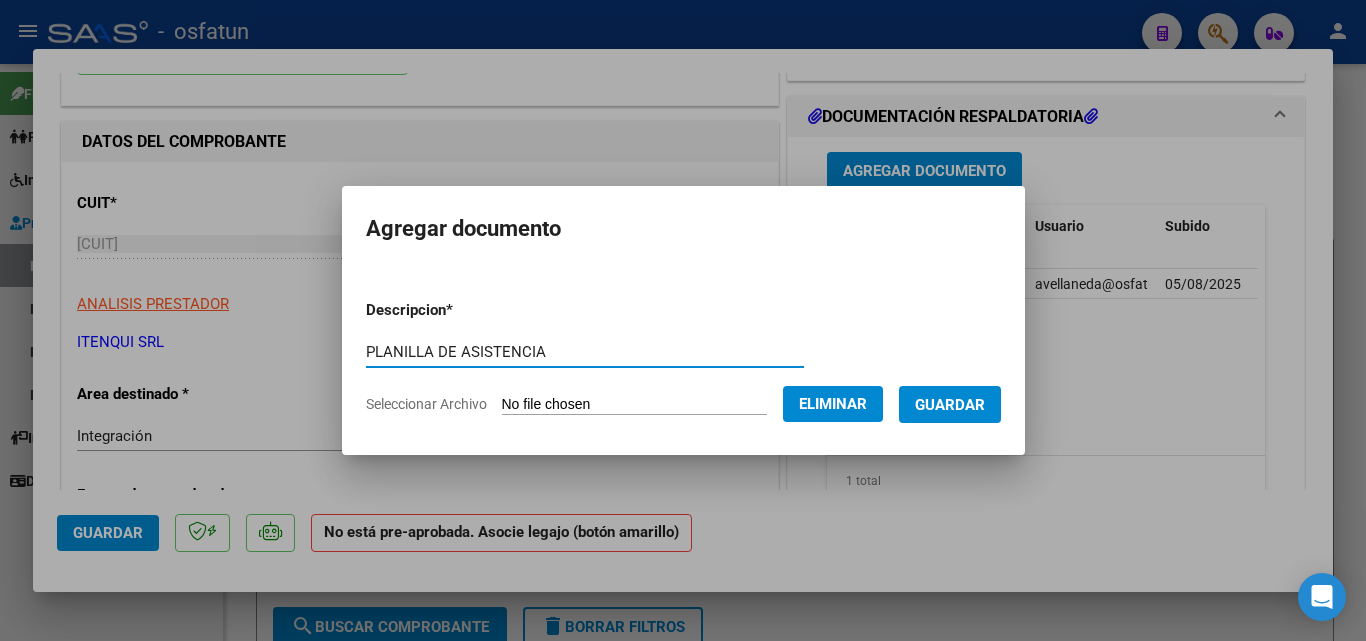type on "PLANILLA DE ASISTENCIA" 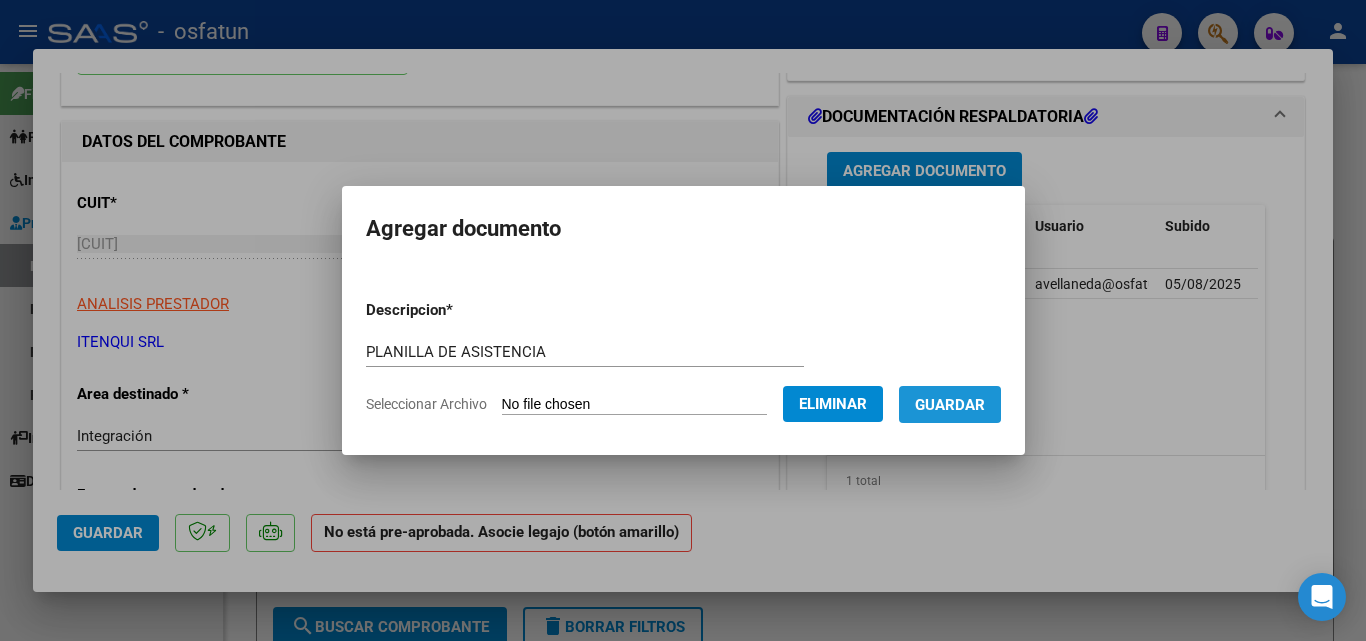click on "Guardar" at bounding box center (950, 405) 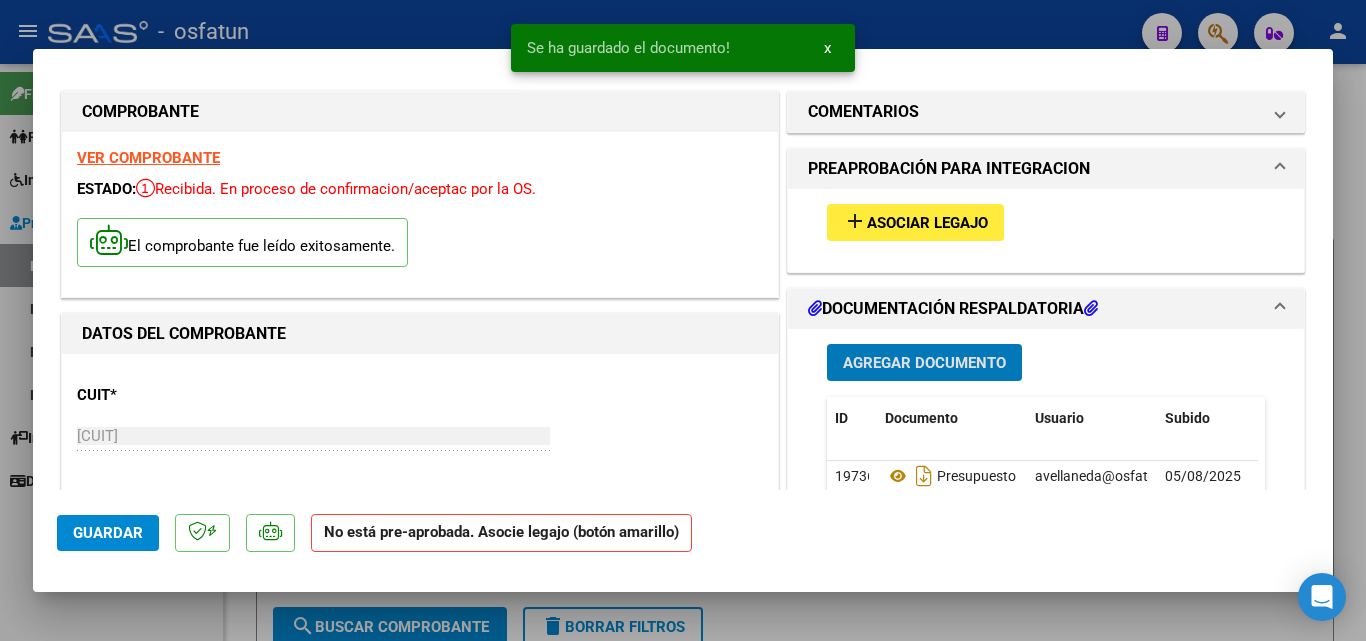 scroll, scrollTop: 0, scrollLeft: 0, axis: both 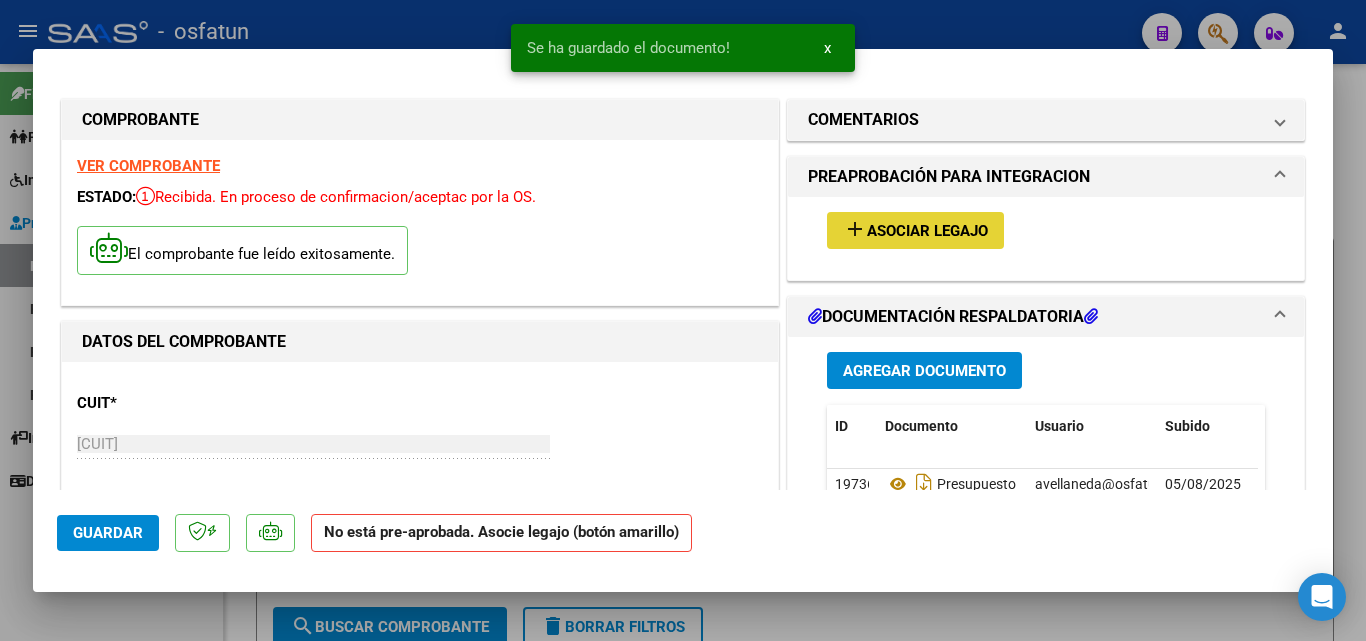 click on "add Asociar Legajo" at bounding box center (915, 230) 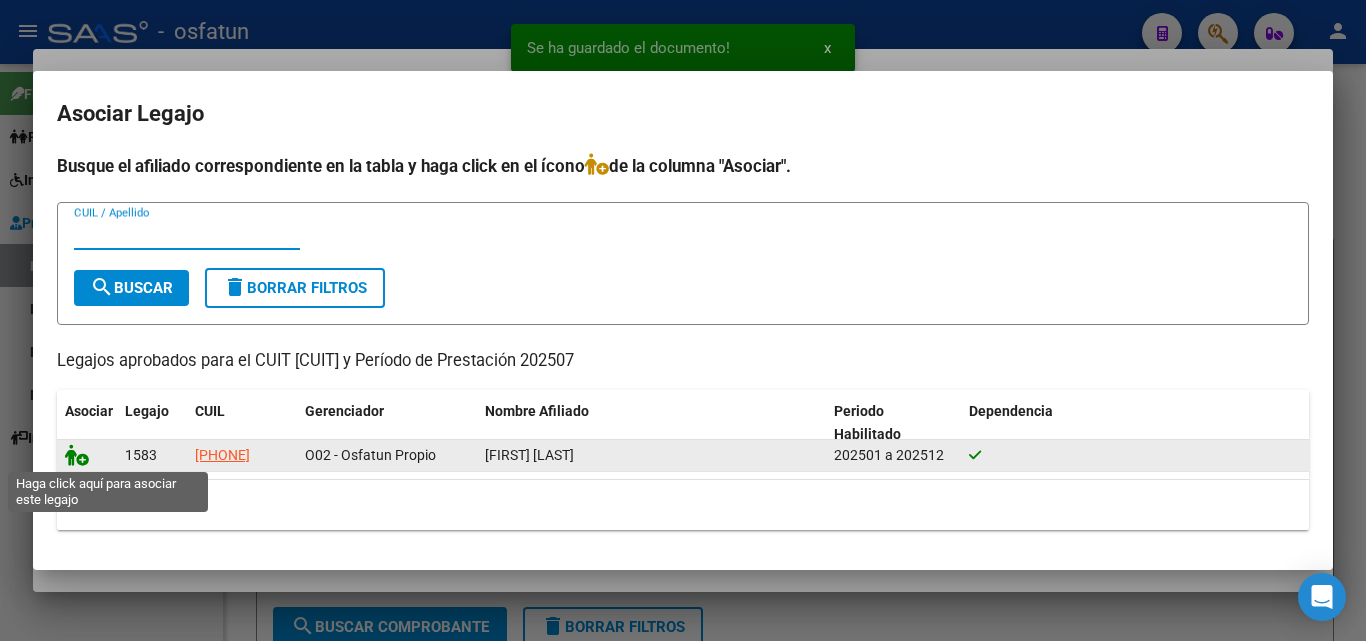 click 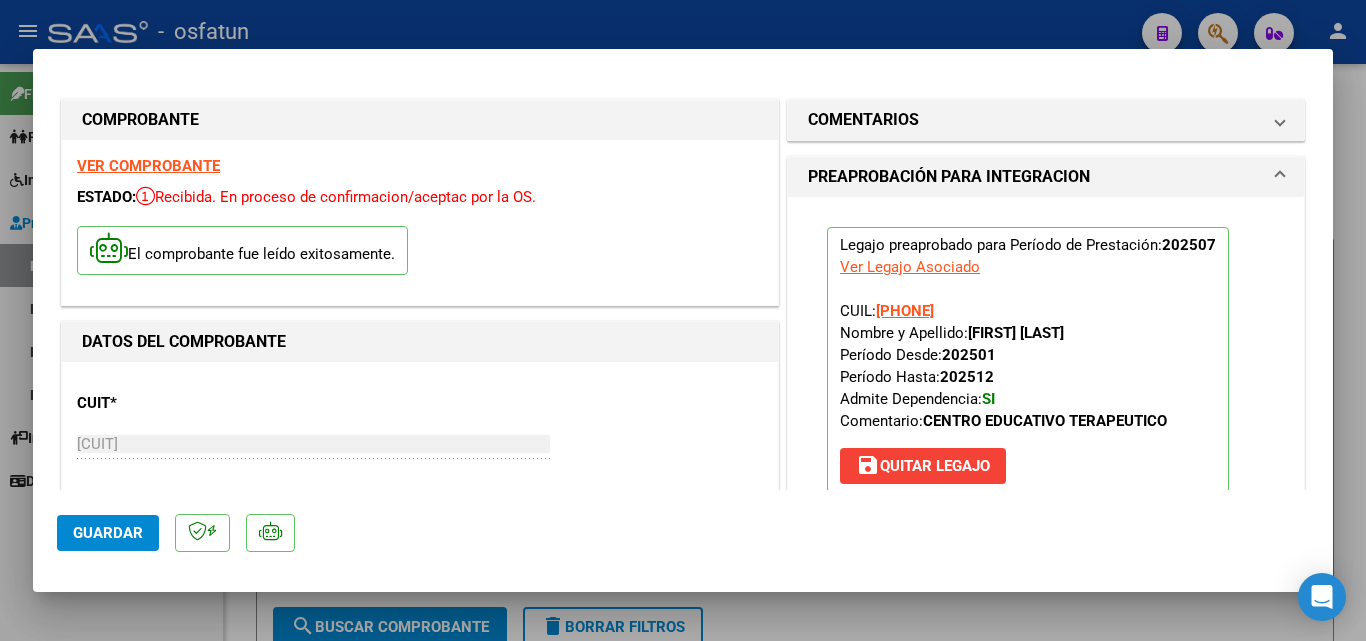click on "Guardar" 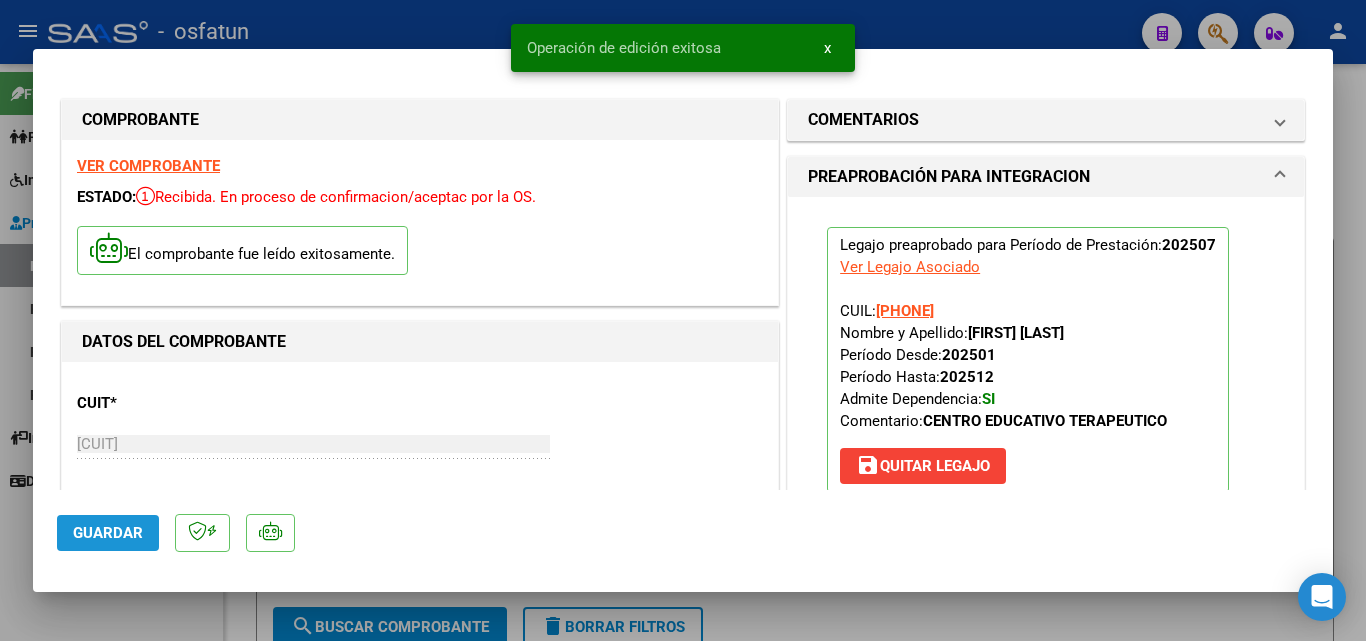 click on "Guardar" 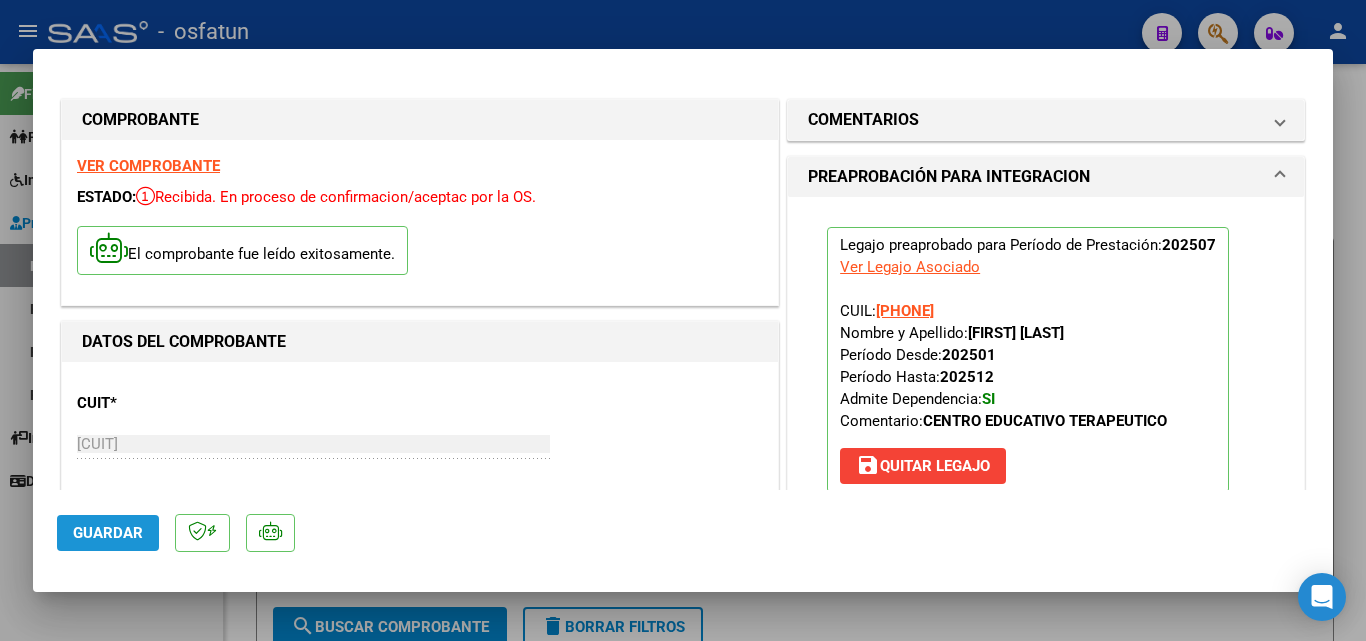 click on "Guardar" 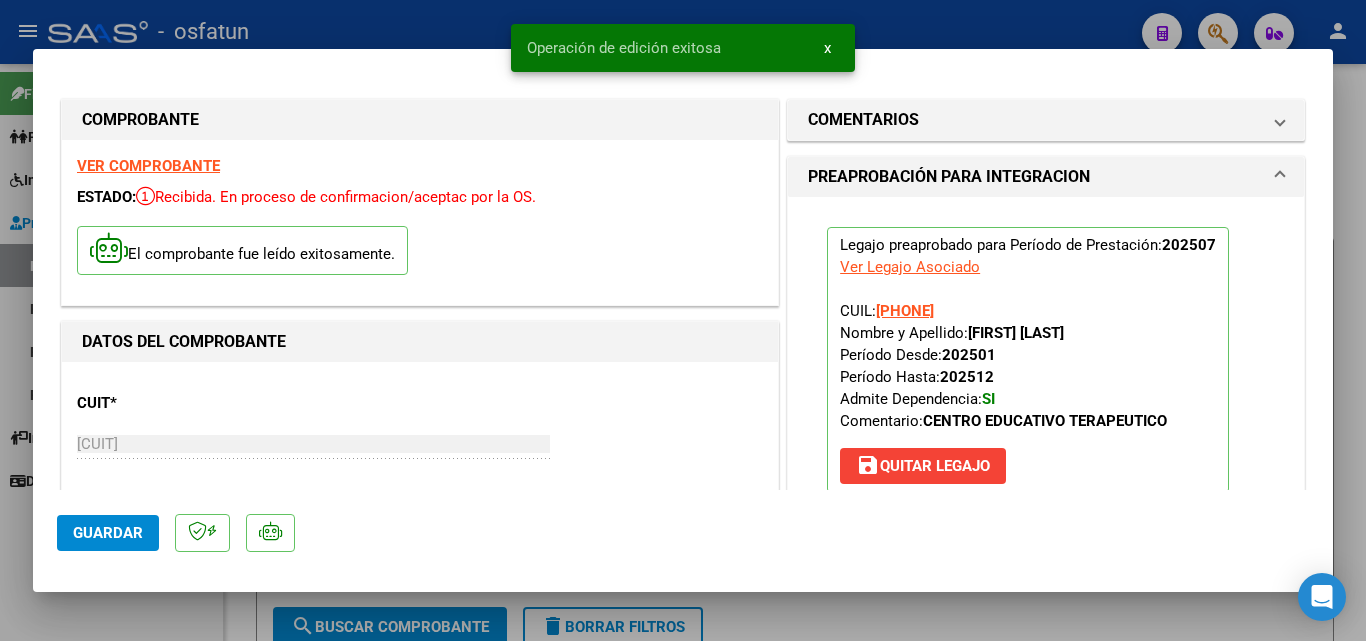 click at bounding box center [683, 320] 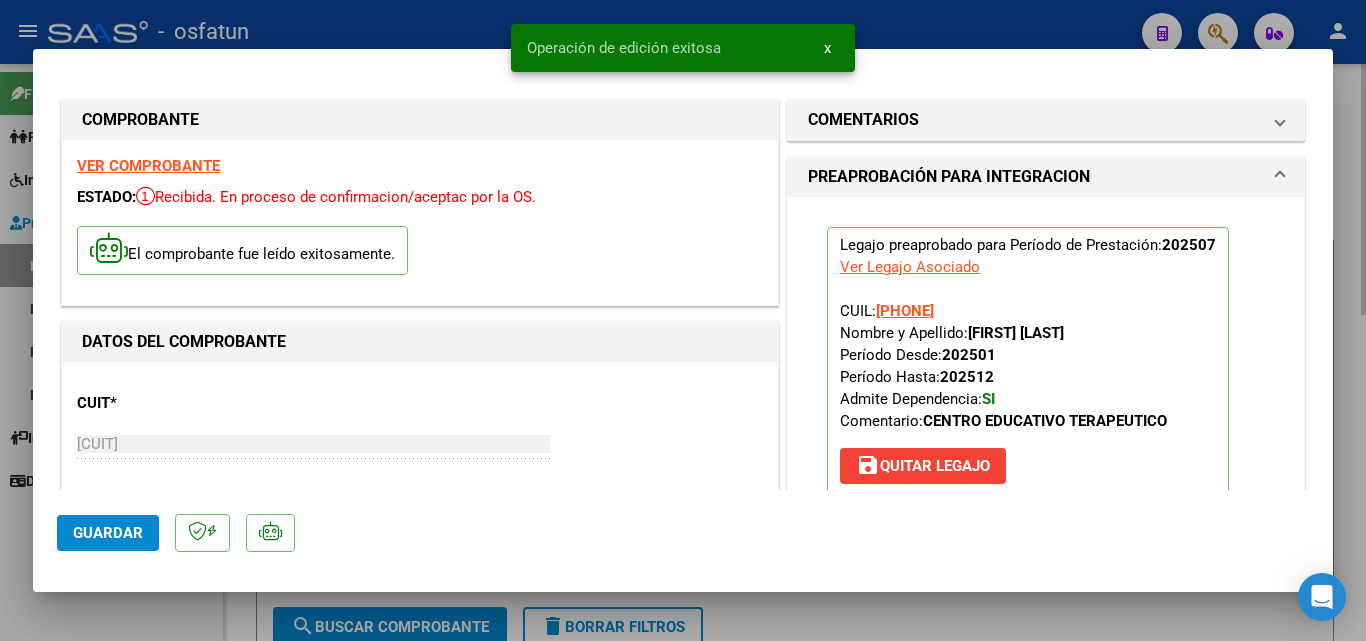 type 